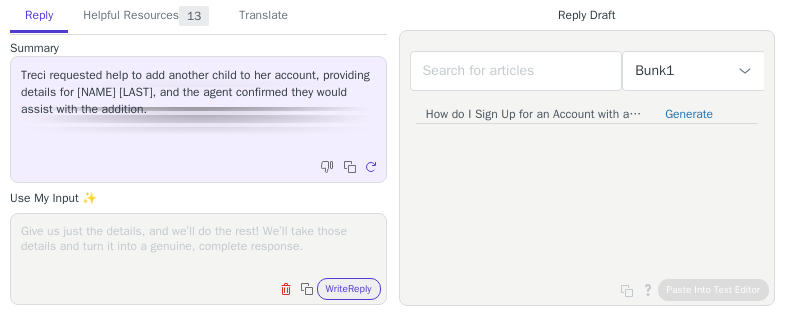 scroll, scrollTop: 0, scrollLeft: 0, axis: both 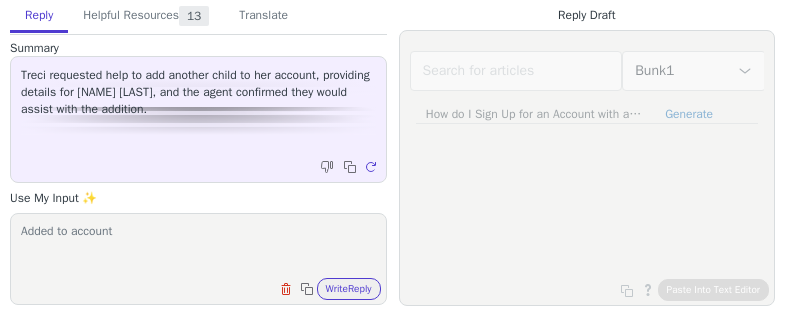 type on "Added to account" 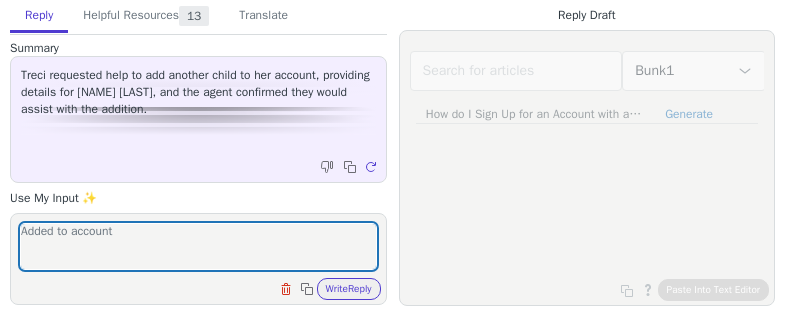 type 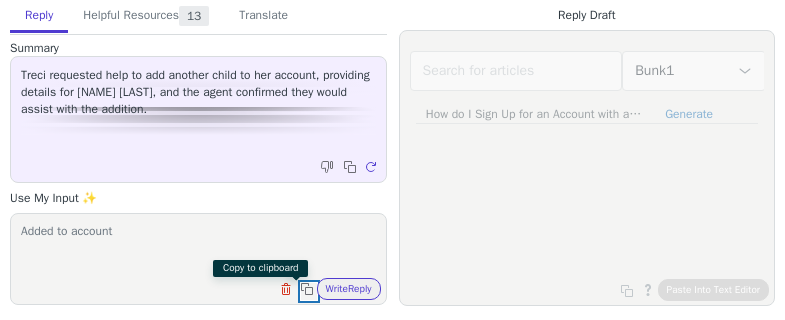 type 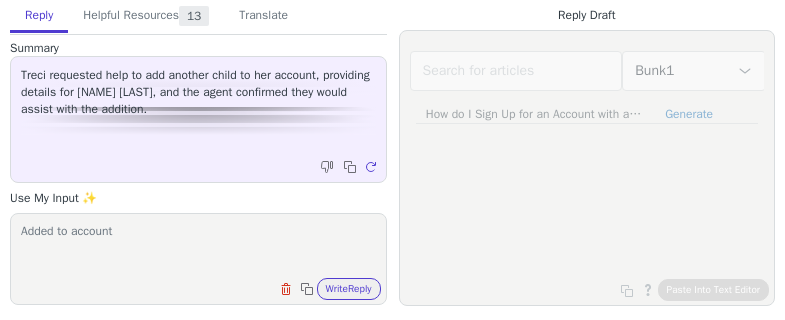 click on "Write  Reply" at bounding box center [349, 289] 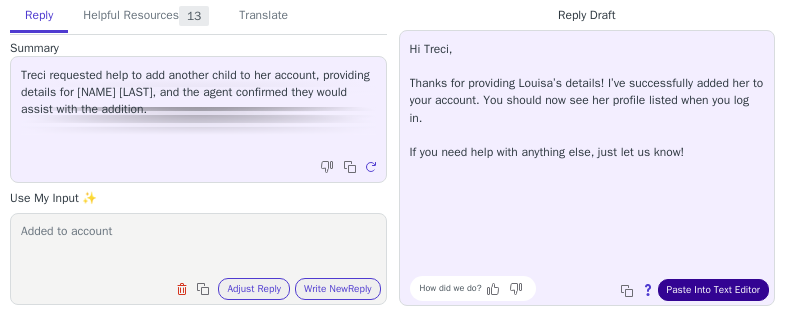 click on "Paste Into Text Editor" at bounding box center (713, 290) 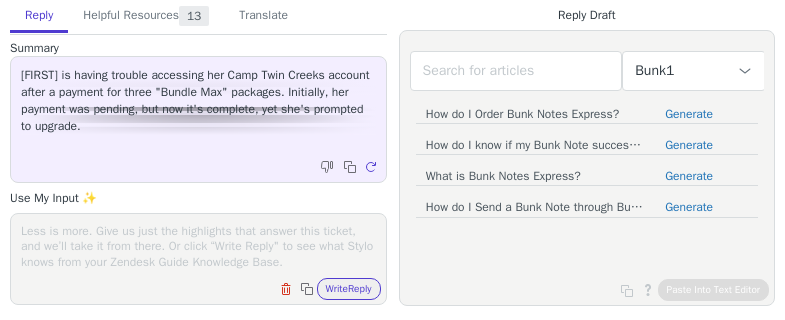 scroll, scrollTop: 0, scrollLeft: 0, axis: both 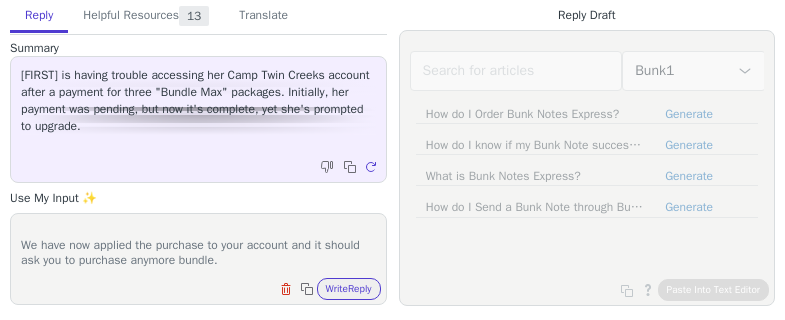 type on "Thank you for confirming that payment has been completed.
We have now applied the purchase to your account and it should ask you to purchase anymore bundle." 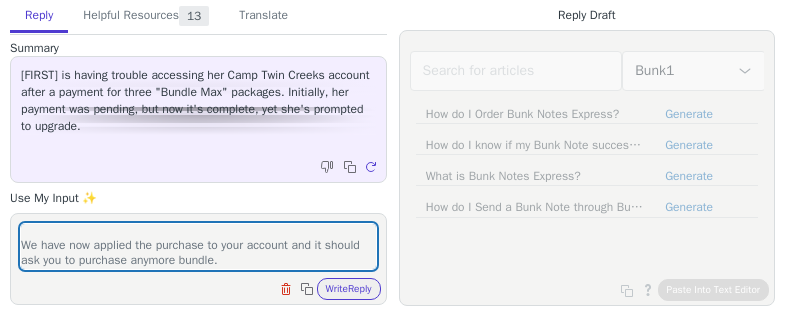 type 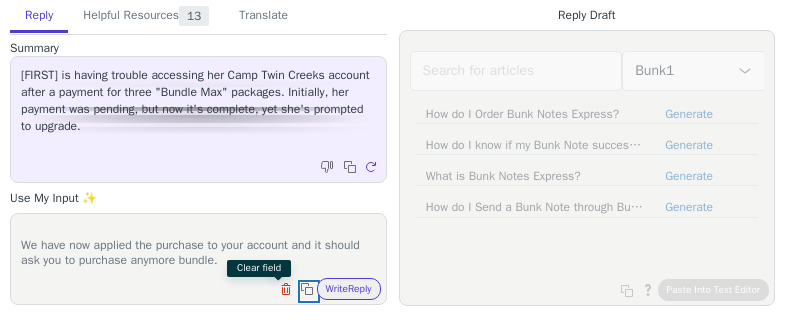 type 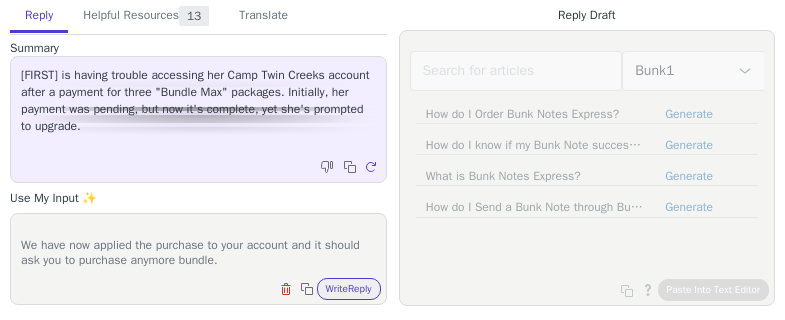 click on "Write  Reply" at bounding box center [349, 289] 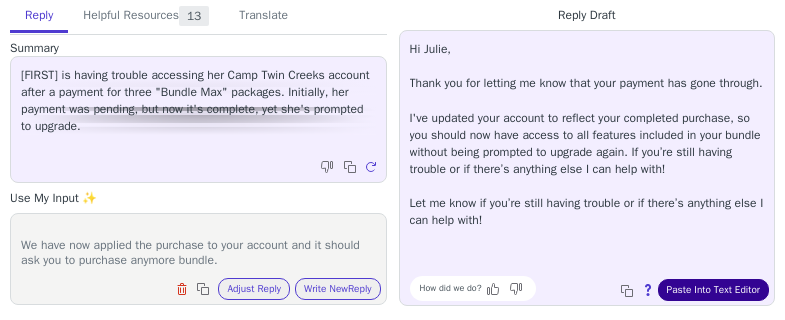 click on "Paste Into Text Editor" at bounding box center [713, 290] 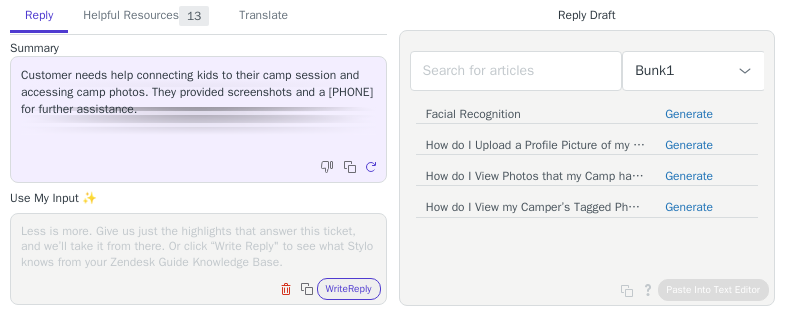 scroll, scrollTop: 0, scrollLeft: 0, axis: both 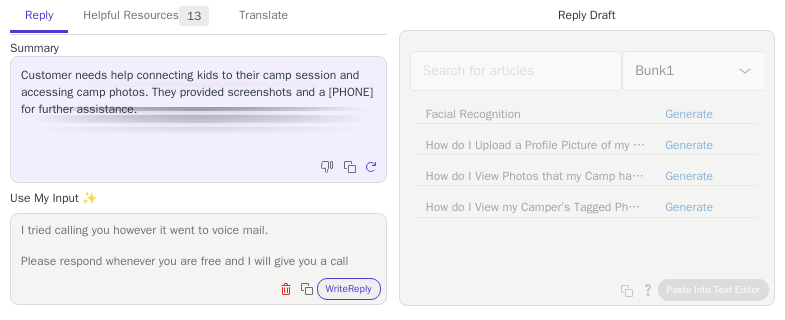 type on "I tried calling you however it went to voice mail.
Please respond whenever you are free and I will give you a call" 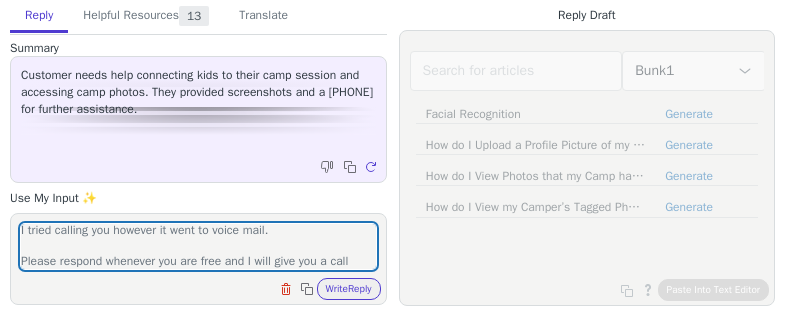 type 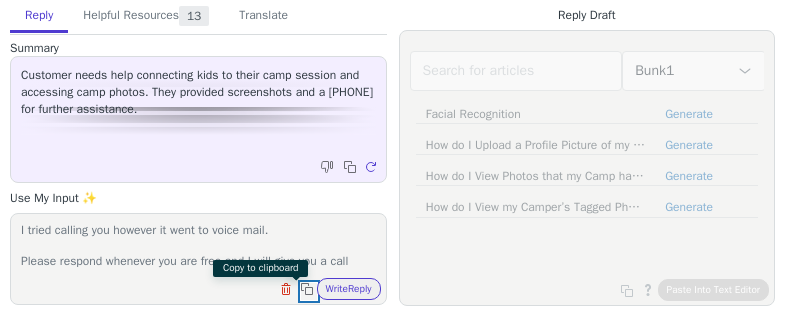 type 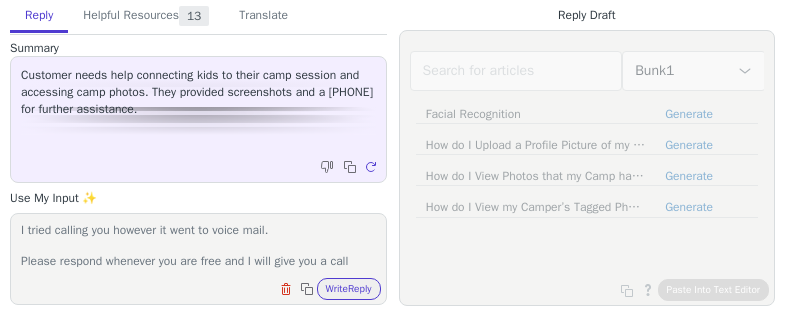 click on "Write  Reply" at bounding box center [349, 289] 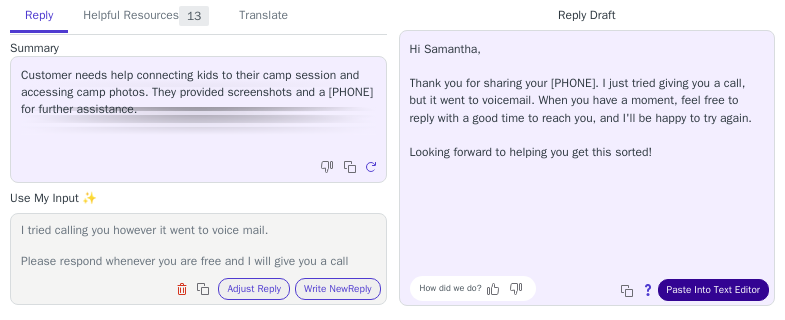 click on "Paste Into Text Editor" at bounding box center [713, 290] 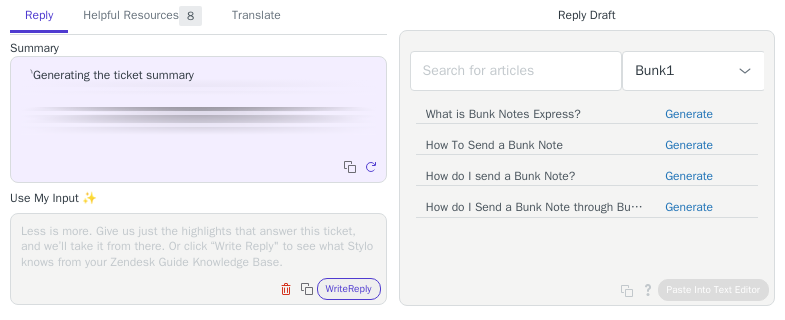 scroll, scrollTop: 0, scrollLeft: 0, axis: both 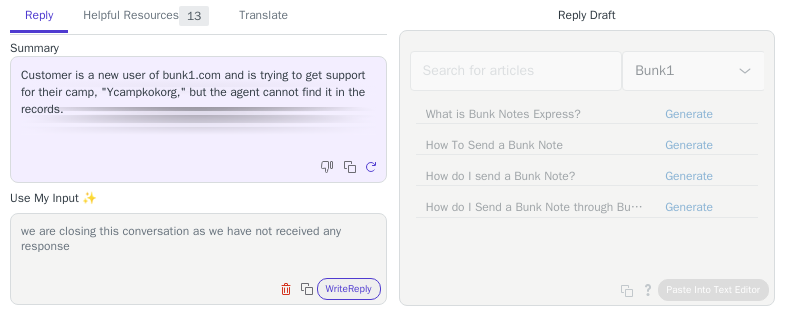 type on "we are closing this conversation as we have not received any response" 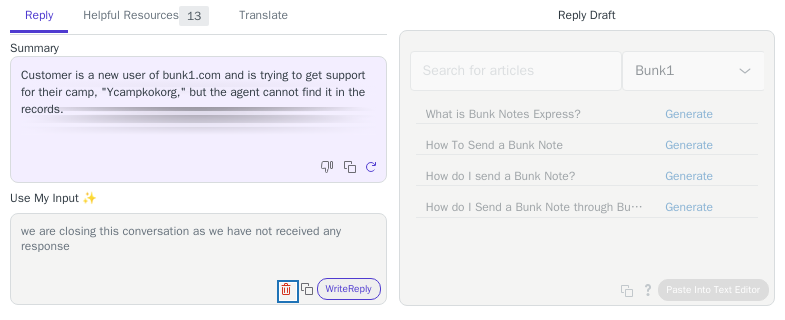type 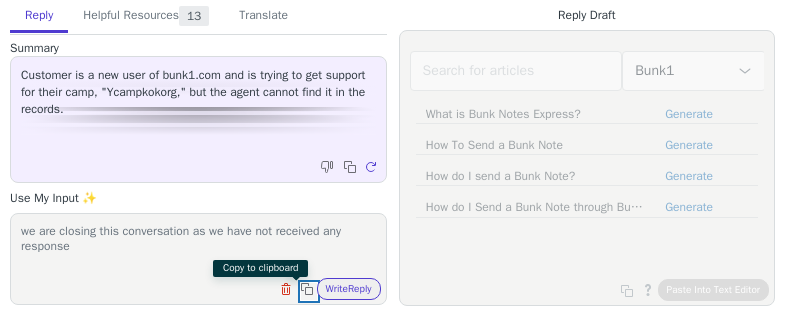 type 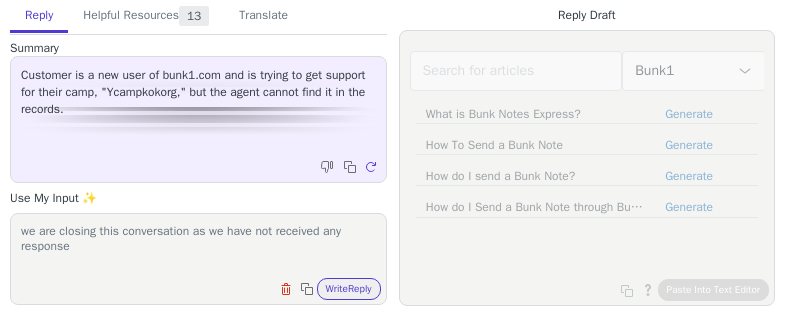 click on "Write  Reply" at bounding box center (349, 289) 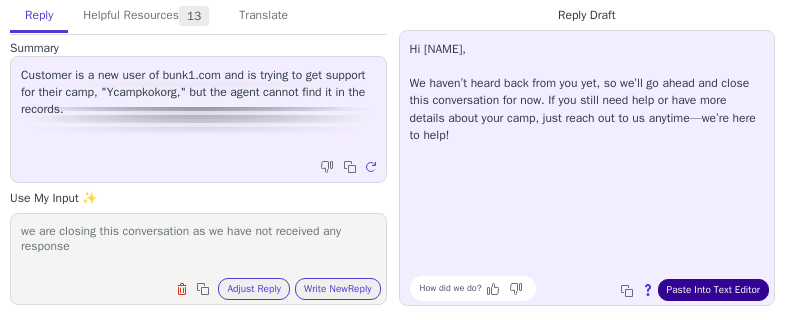 click on "Paste Into Text Editor" at bounding box center (713, 290) 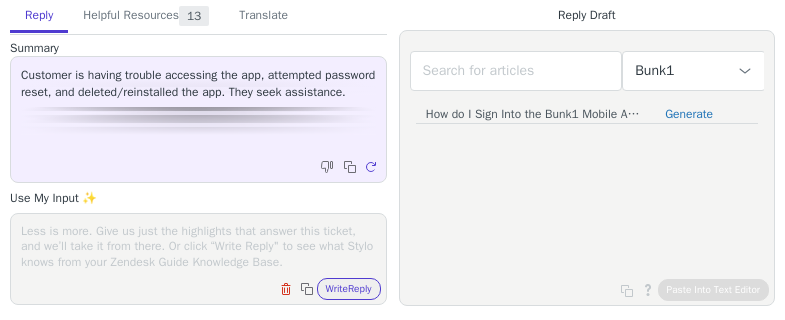 scroll, scrollTop: 0, scrollLeft: 0, axis: both 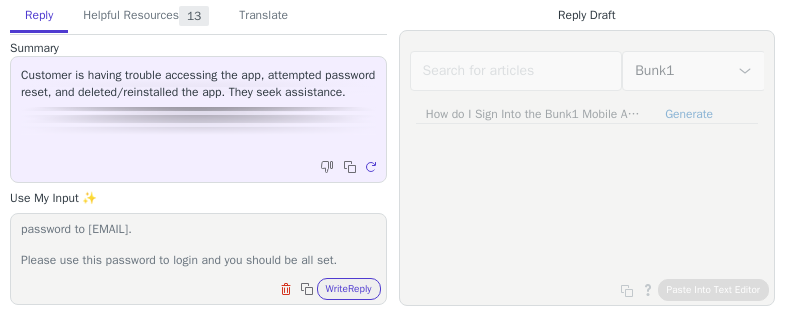 type on "Please make sure that you are on the latest version of the App.
We have made some changes to your account and set a temporary password to Summer@12345.
Please use this password to login and you should be all set." 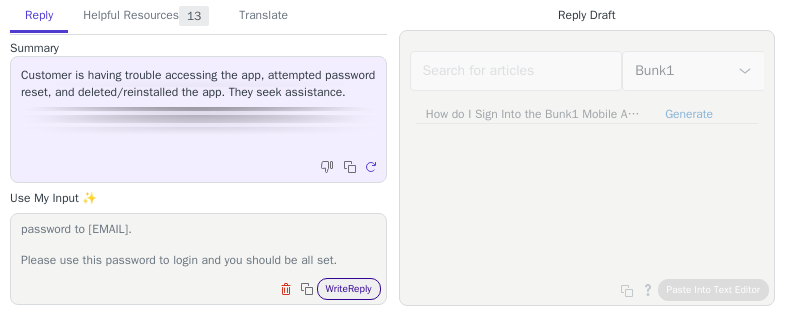 click on "Write  Reply" at bounding box center (349, 289) 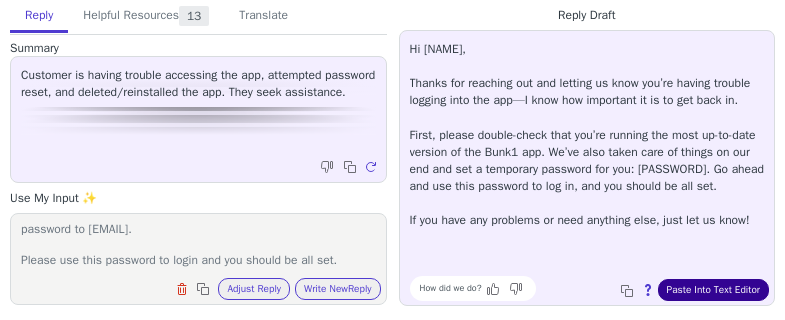 click on "Paste Into Text Editor" at bounding box center (713, 290) 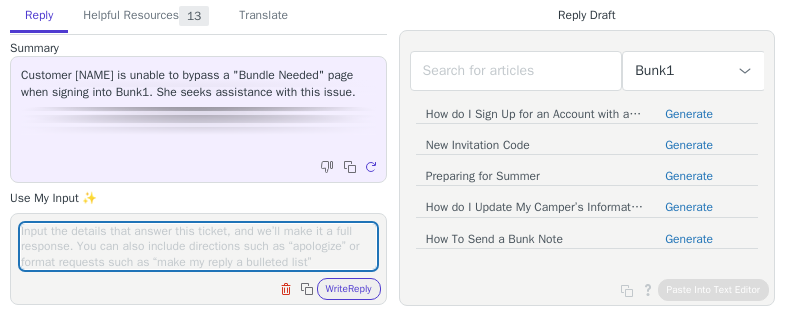 scroll, scrollTop: 0, scrollLeft: 0, axis: both 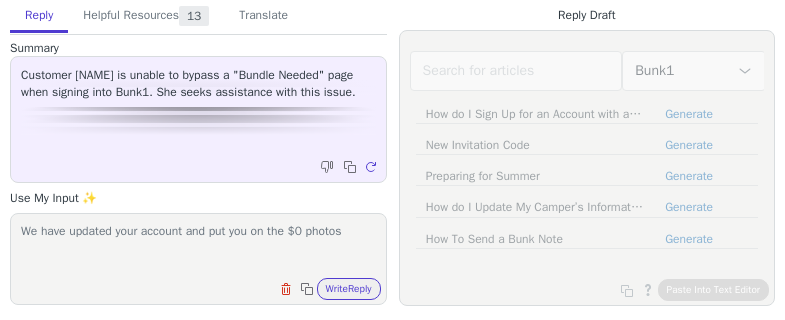 click on "We have updated your account and put you on the $0 photos" at bounding box center (198, 246) 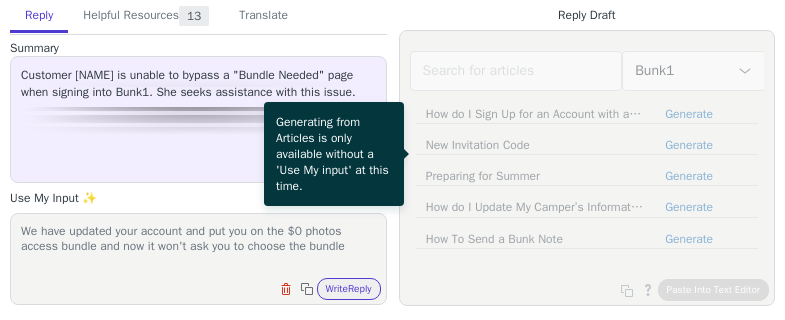type on "We have updated your account and put you on the $0 photos access bundle and now it won't ask you to choose the bundle" 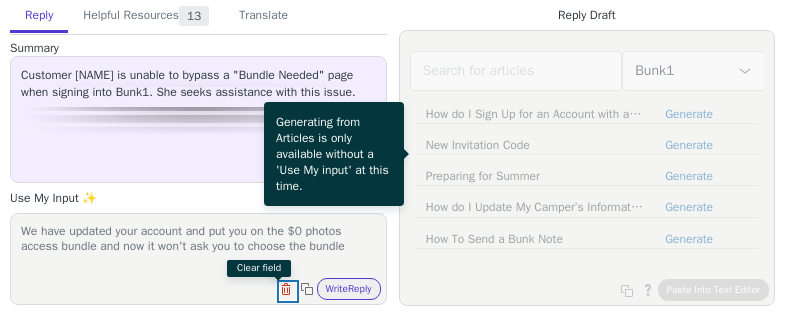 type 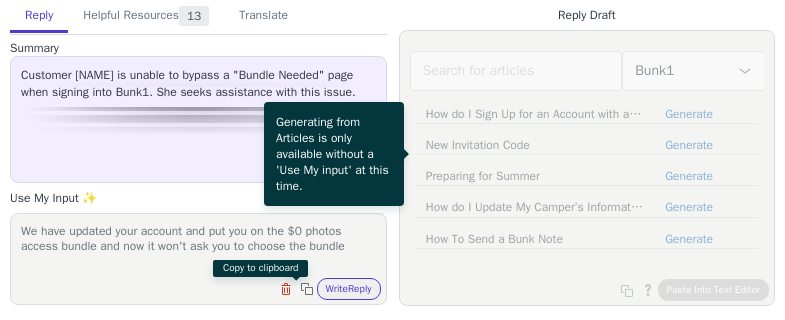 type 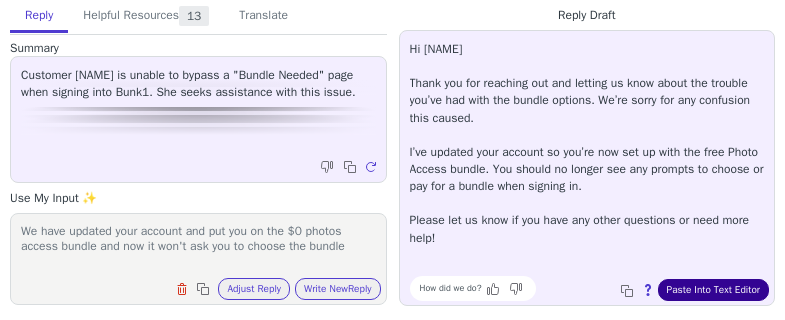 click on "Paste Into Text Editor" at bounding box center [713, 290] 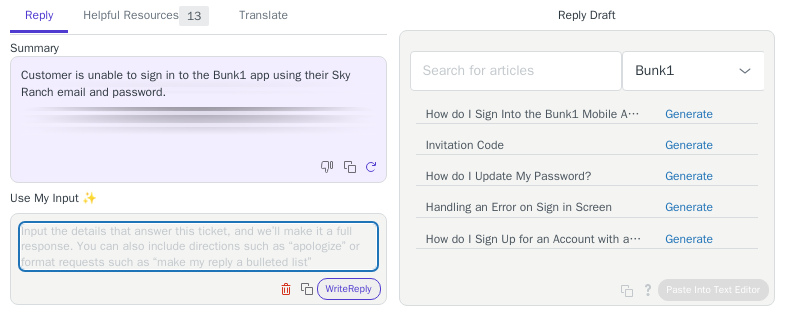 scroll, scrollTop: 0, scrollLeft: 0, axis: both 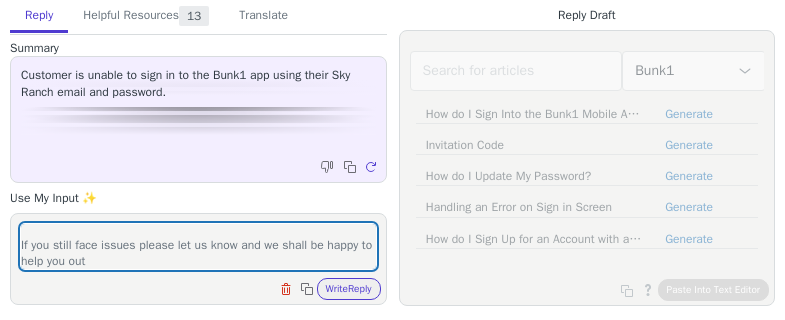 type on "We have checked your account and looks like you were able to login after sending us an email.
If you still face issues please let us know and we shall be happy to help you out" 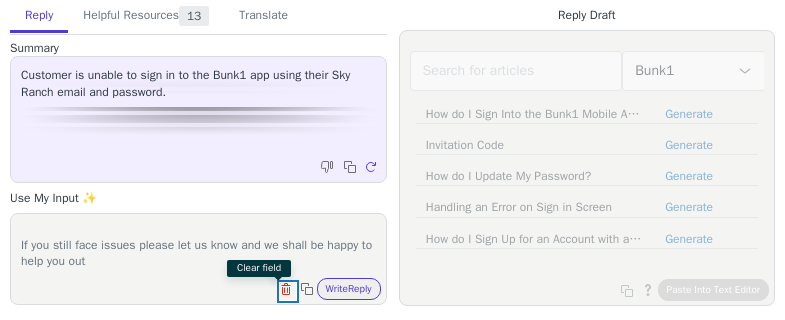 type 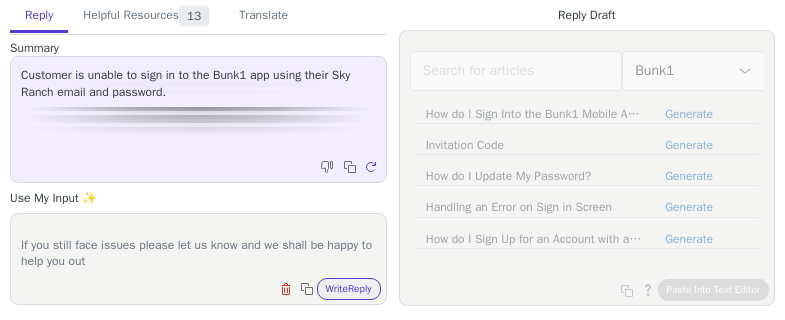 type 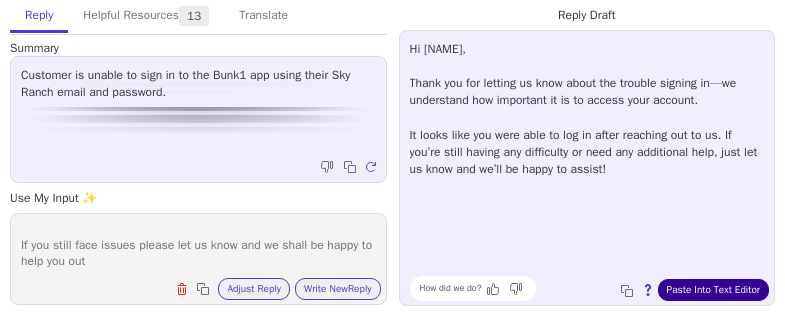 click on "Paste Into Text Editor" at bounding box center [713, 290] 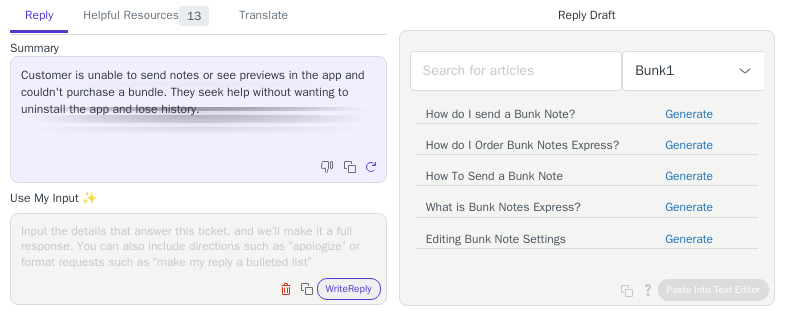 scroll, scrollTop: 0, scrollLeft: 0, axis: both 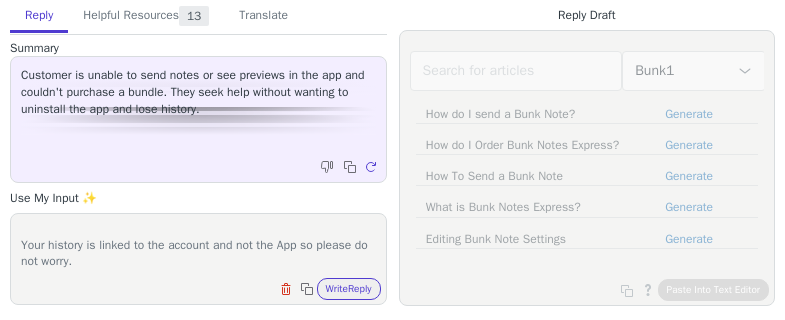 type on "Since you are facing issues with the App you can just reinstall it and you not loose anything.
Your history is linked to the account and not the App so please do not worry." 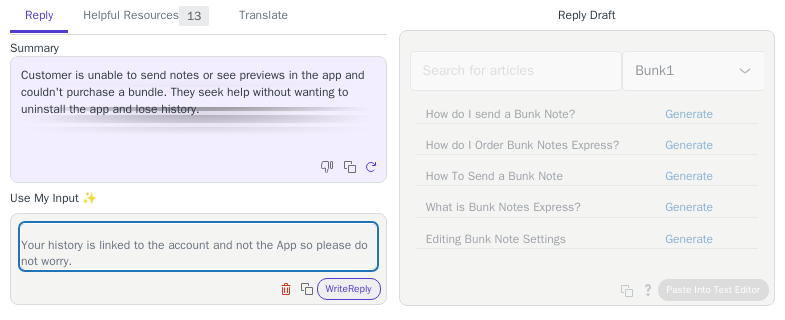 type 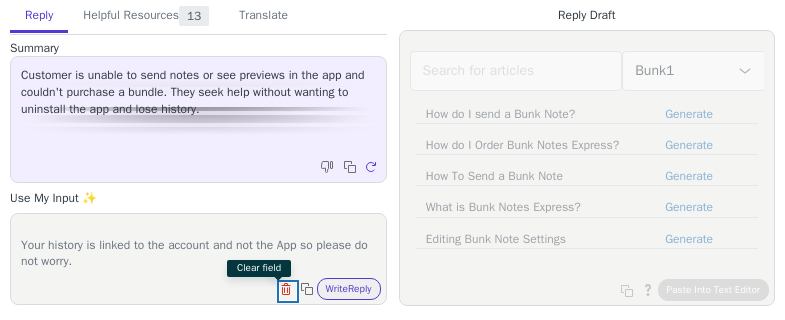type 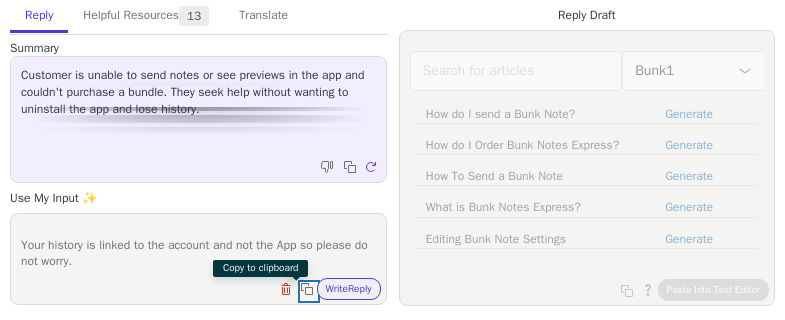 type 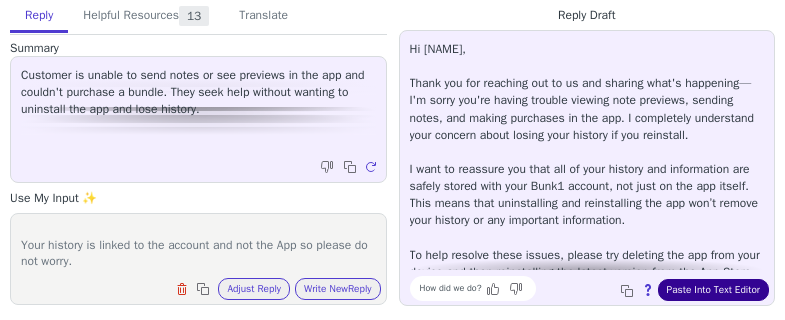 click on "Paste Into Text Editor" at bounding box center [713, 290] 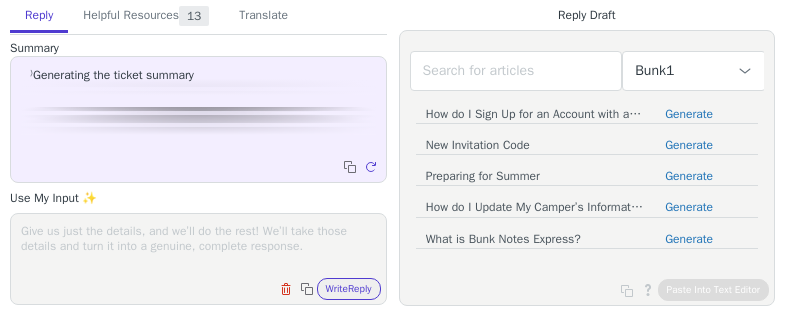 scroll, scrollTop: 0, scrollLeft: 0, axis: both 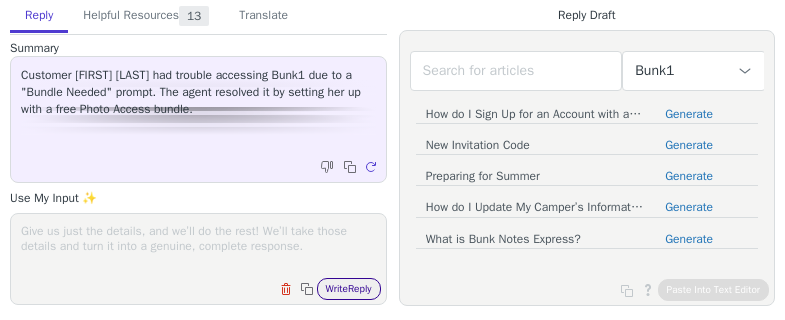 click on "Write  Reply" at bounding box center [349, 289] 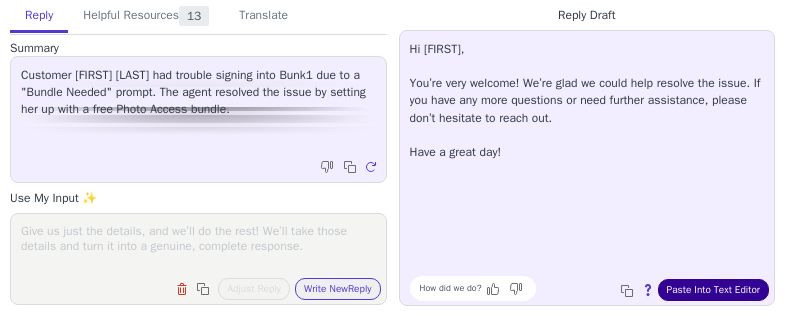 click on "Paste Into Text Editor" at bounding box center [713, 290] 